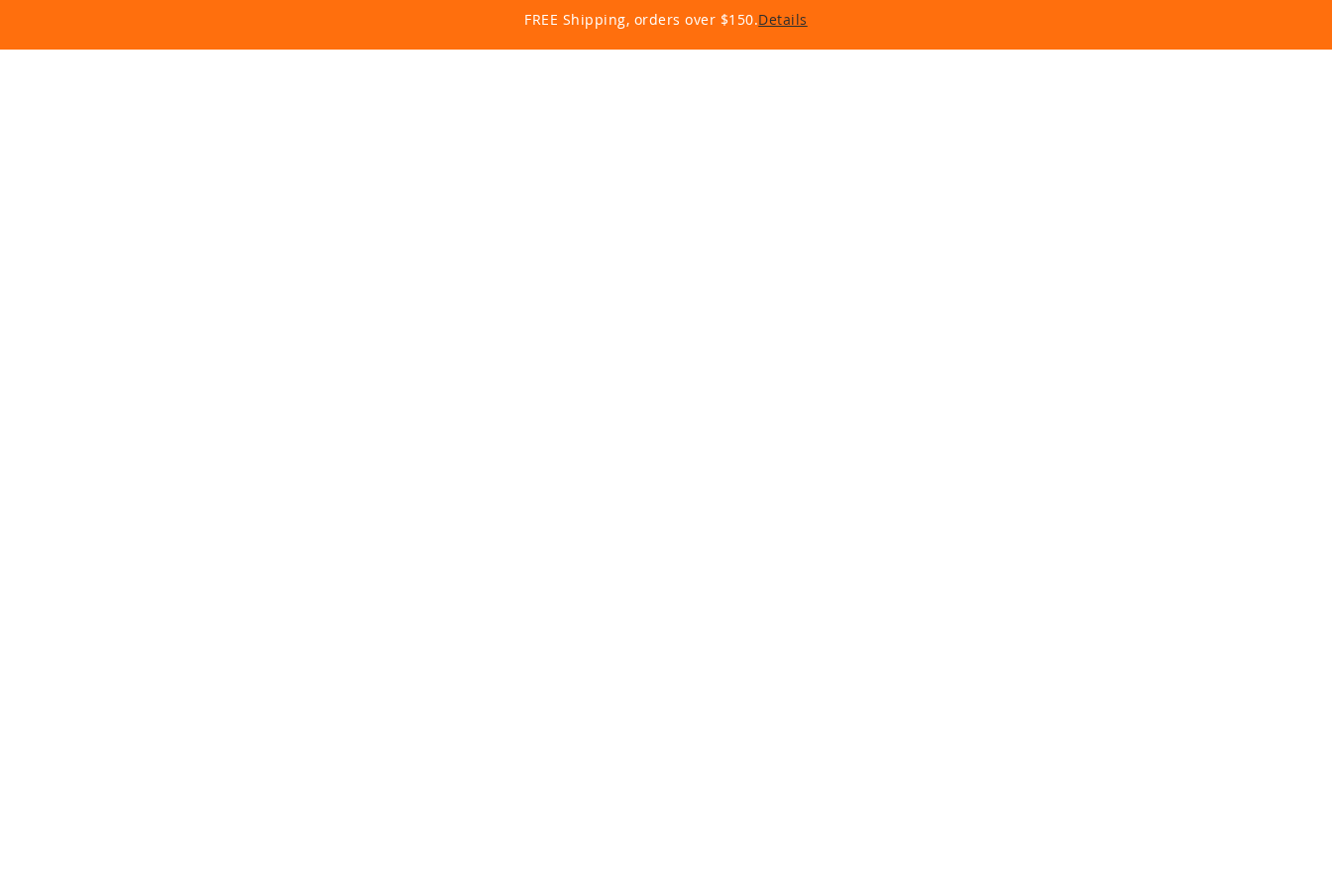 scroll, scrollTop: 0, scrollLeft: 0, axis: both 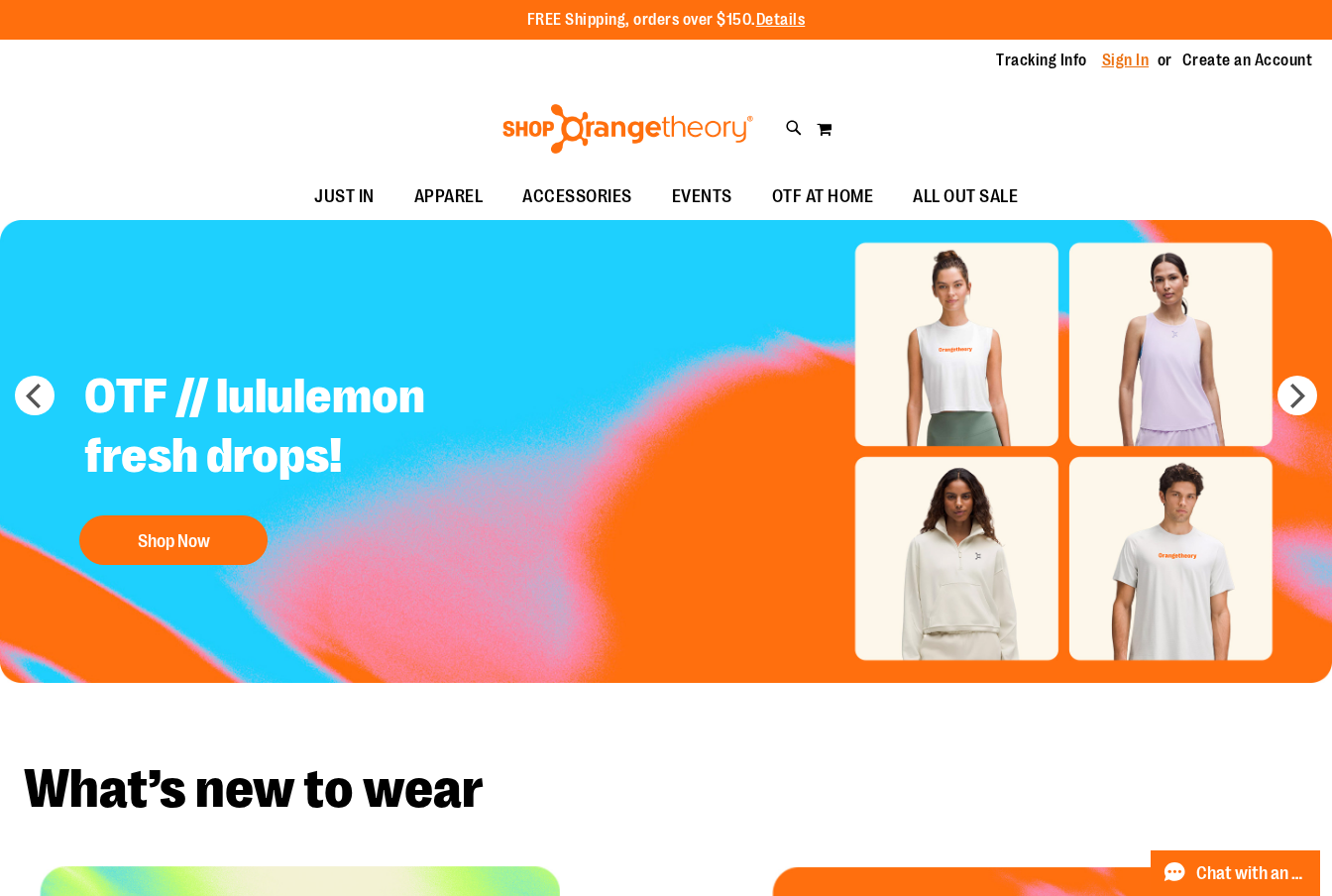 click on "Sign In" at bounding box center [1126, 60] 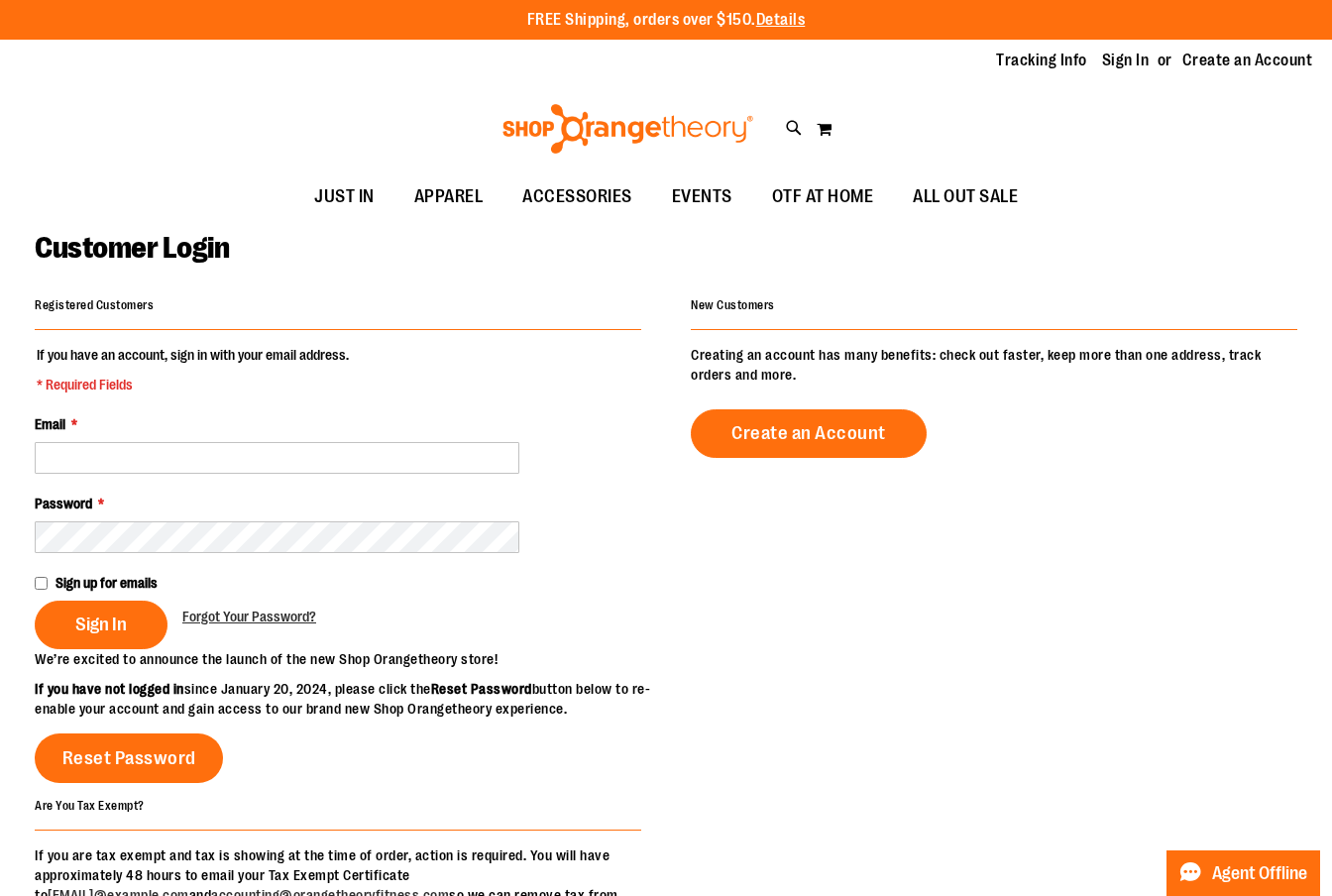 scroll, scrollTop: 0, scrollLeft: 0, axis: both 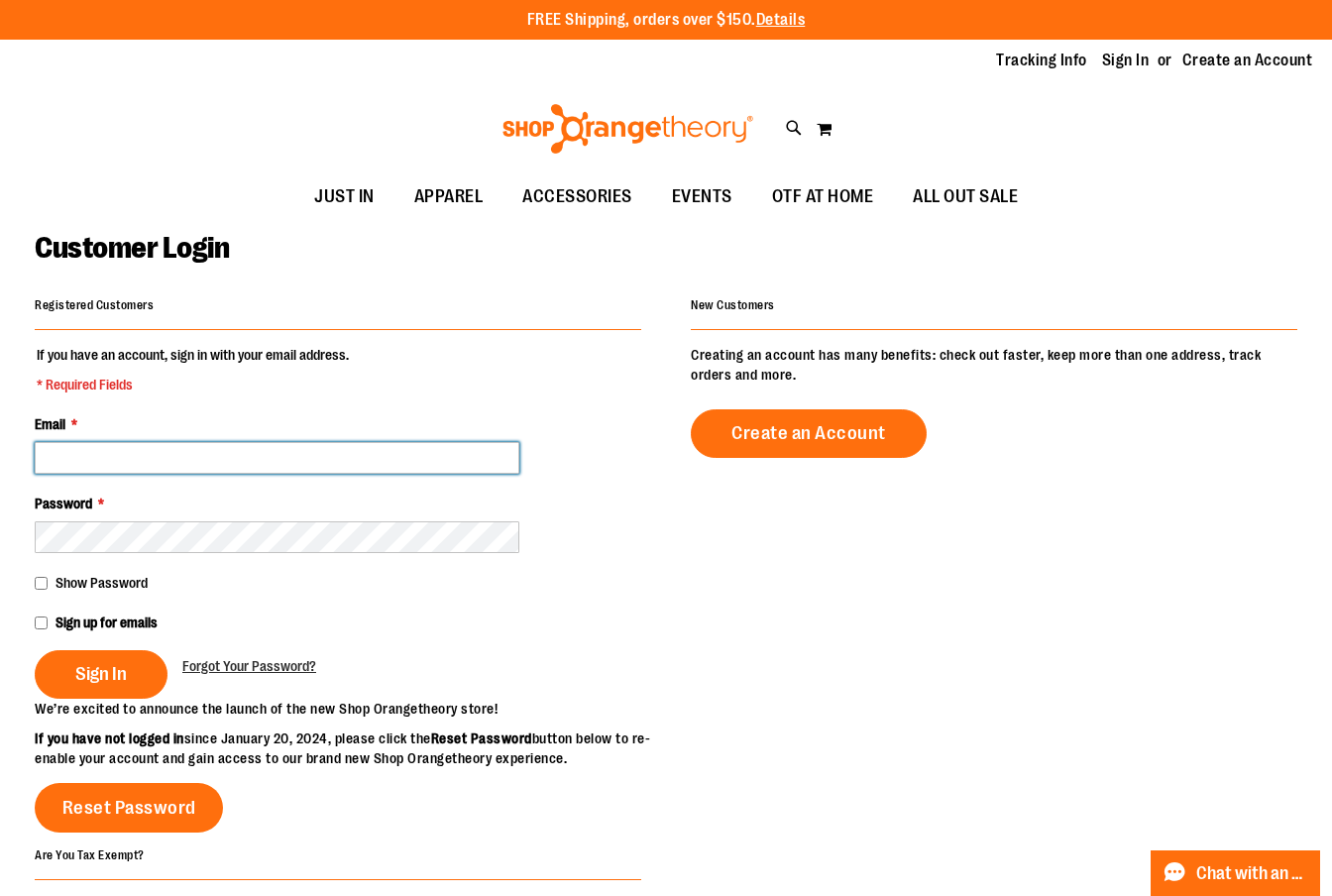 click on "Email *" at bounding box center [277, 458] 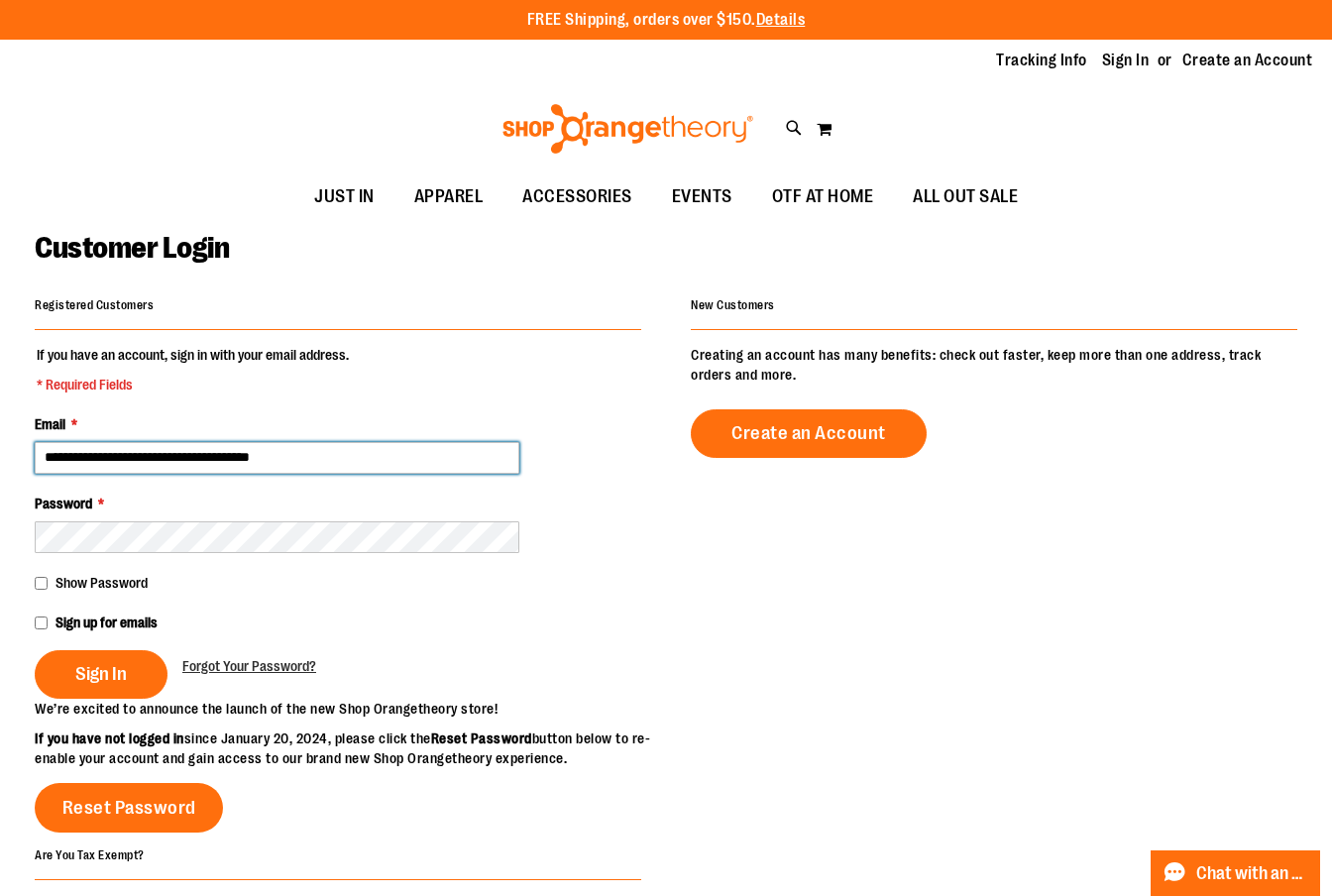 type on "**********" 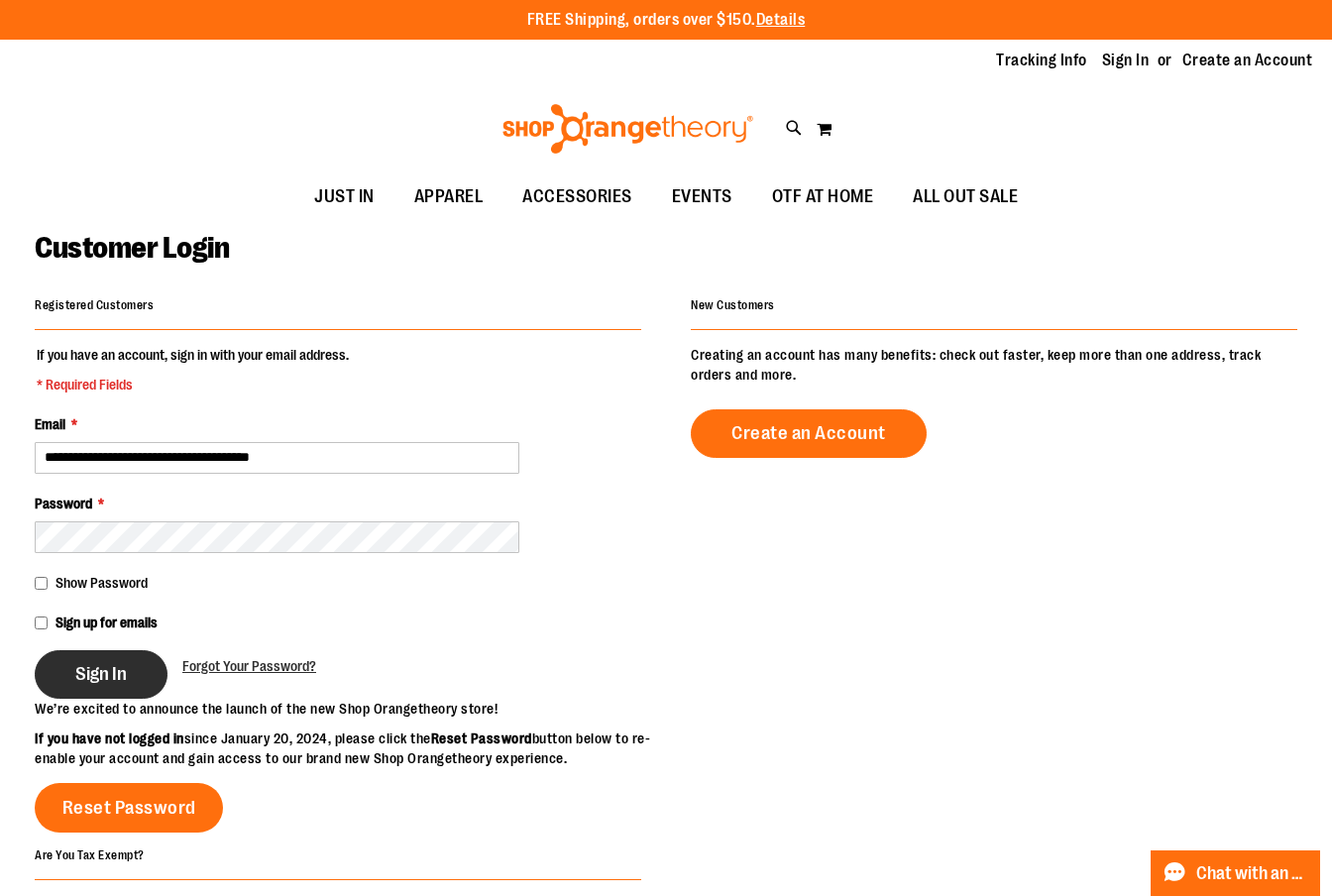 click on "Sign In" at bounding box center [101, 674] 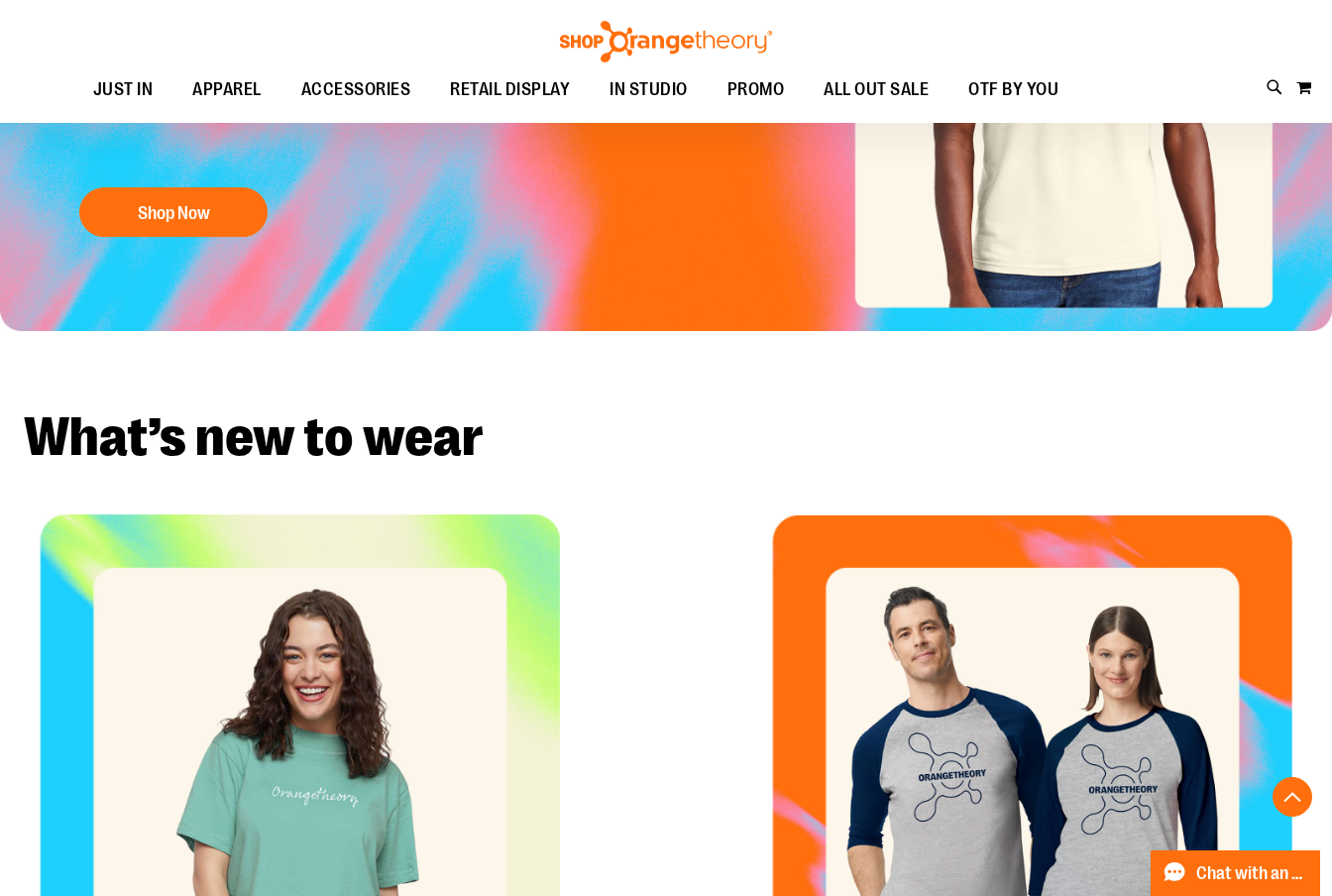 scroll, scrollTop: 0, scrollLeft: 0, axis: both 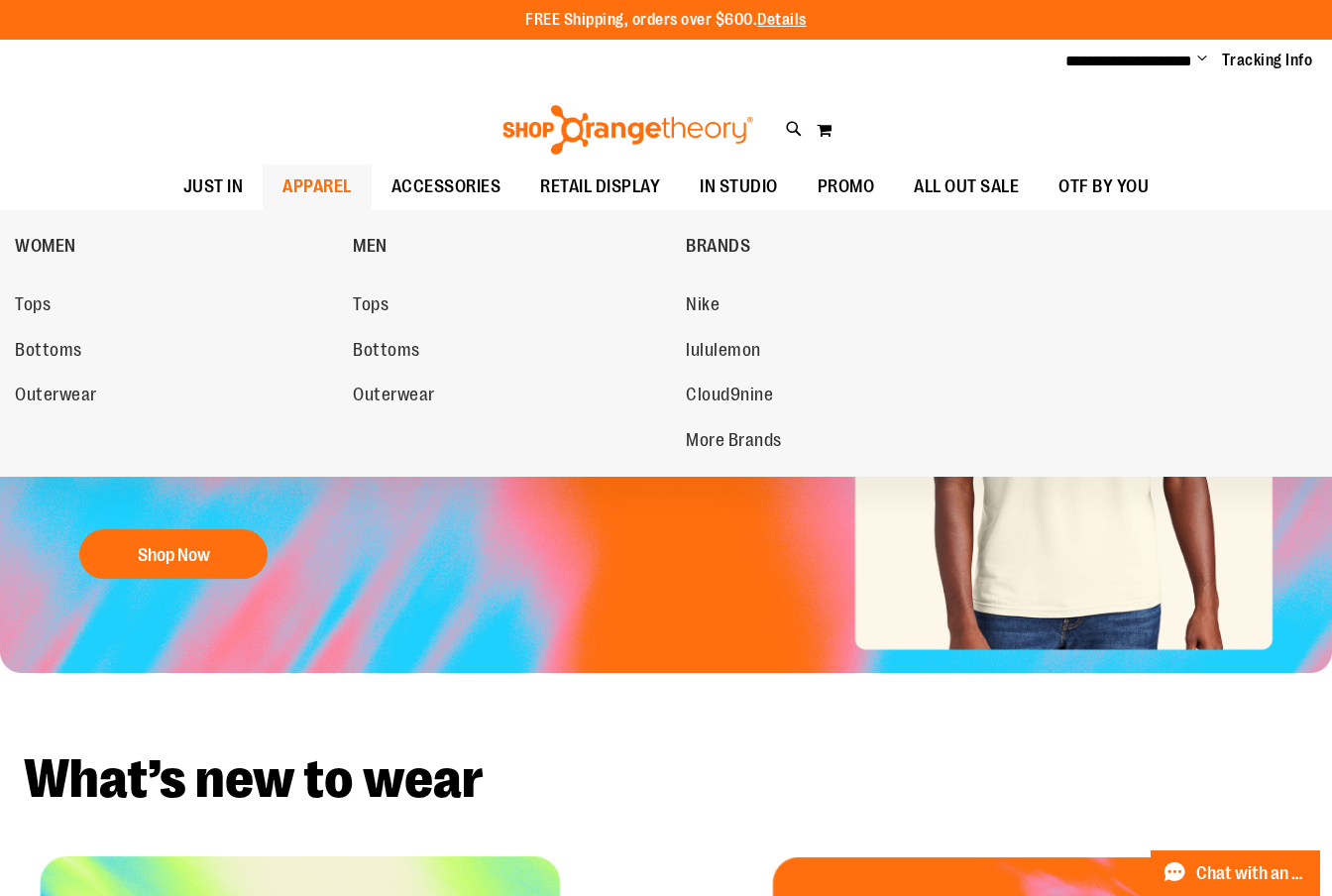 click on "APPAREL" at bounding box center (317, 186) 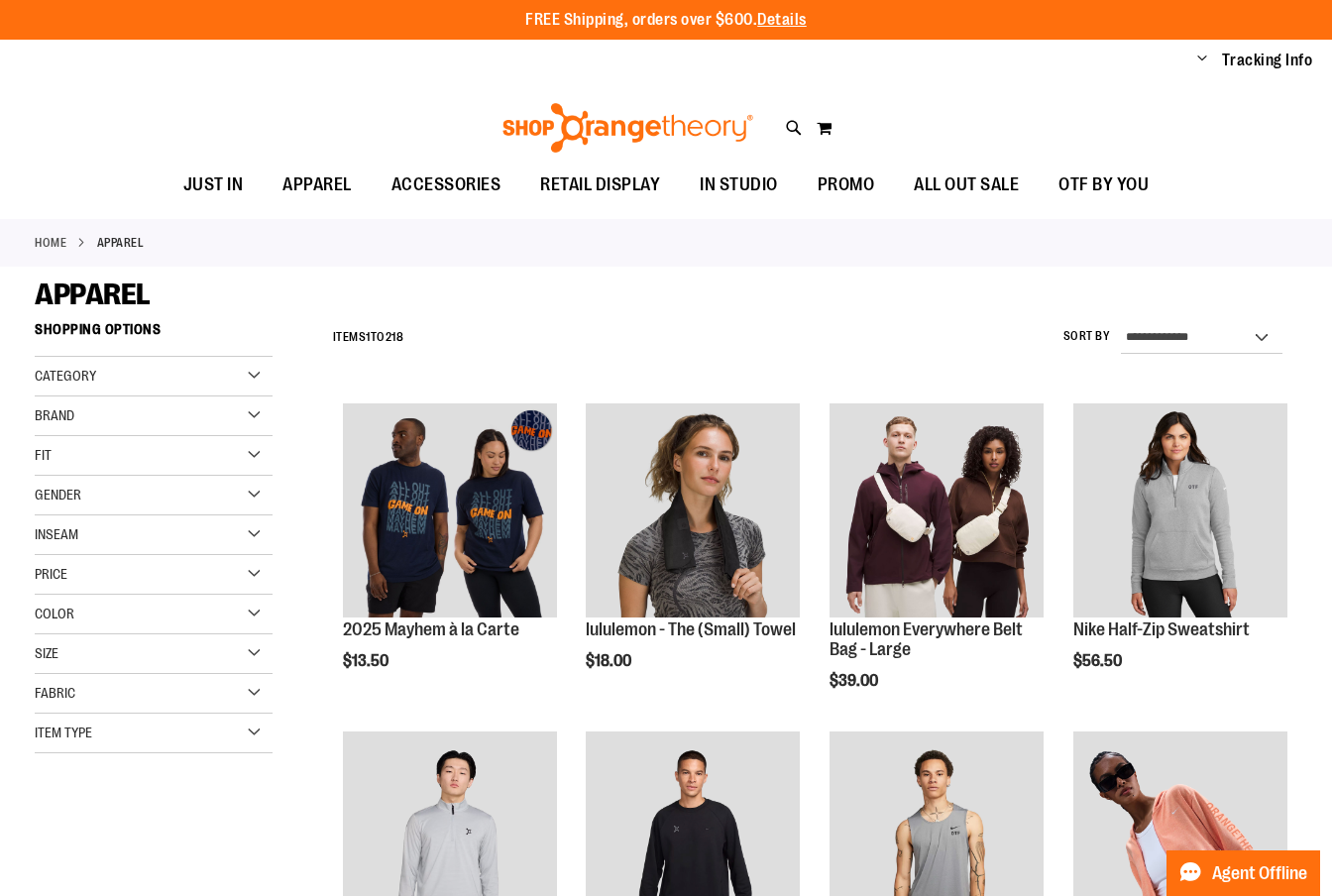 scroll, scrollTop: 0, scrollLeft: 0, axis: both 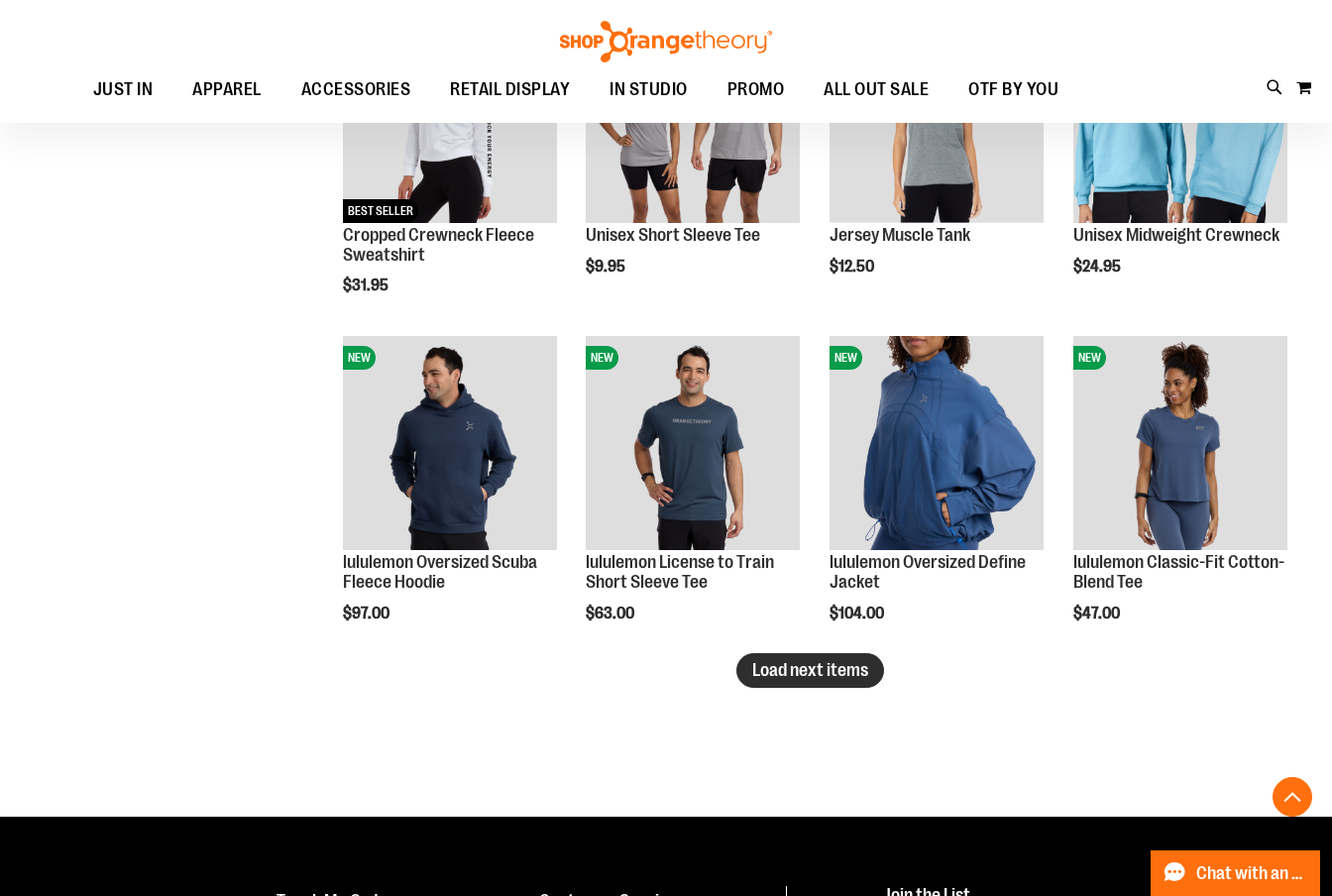 click on "Load next items" at bounding box center (810, 670) 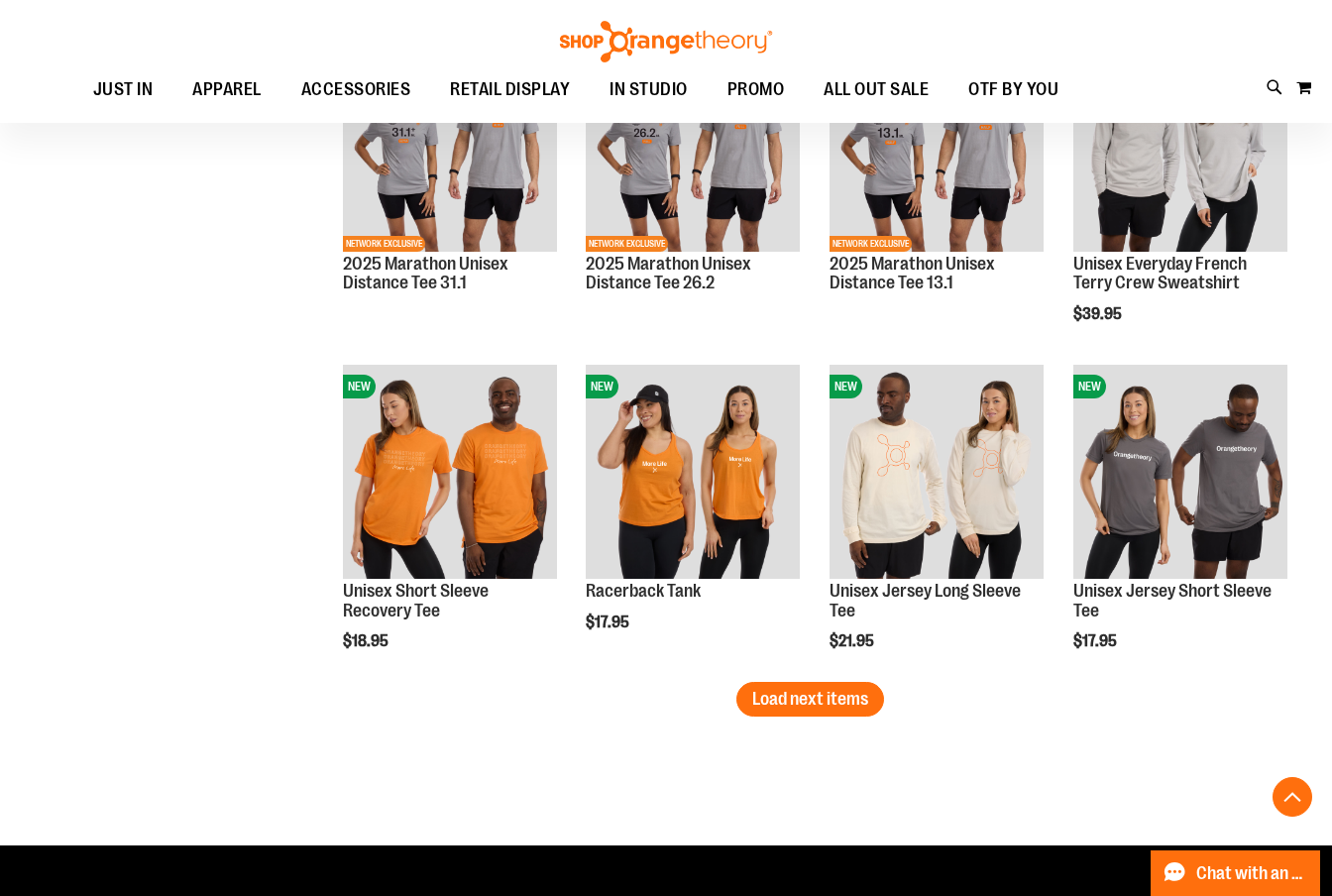 scroll, scrollTop: 3632, scrollLeft: 0, axis: vertical 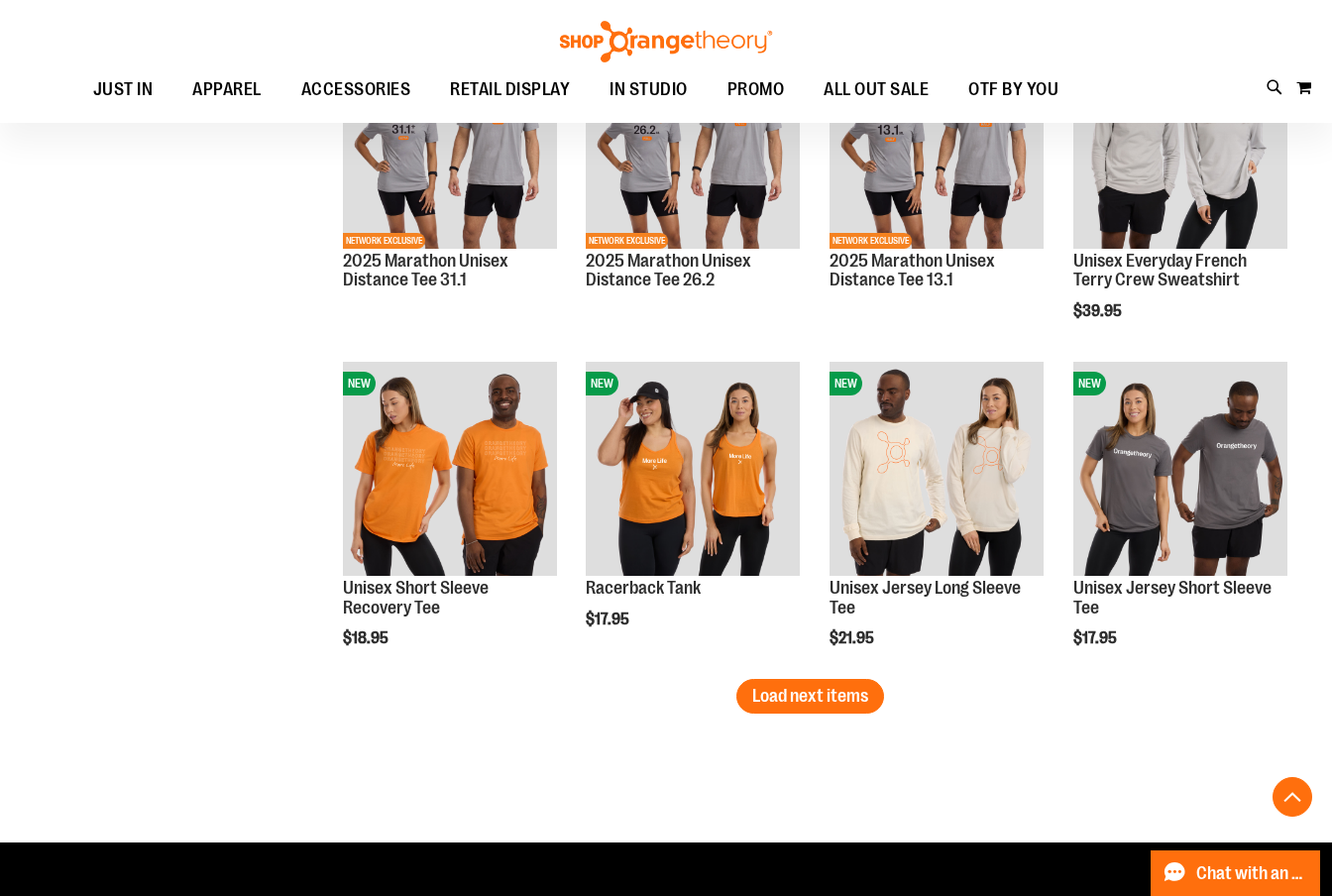click on "Load next items" at bounding box center (810, 696) 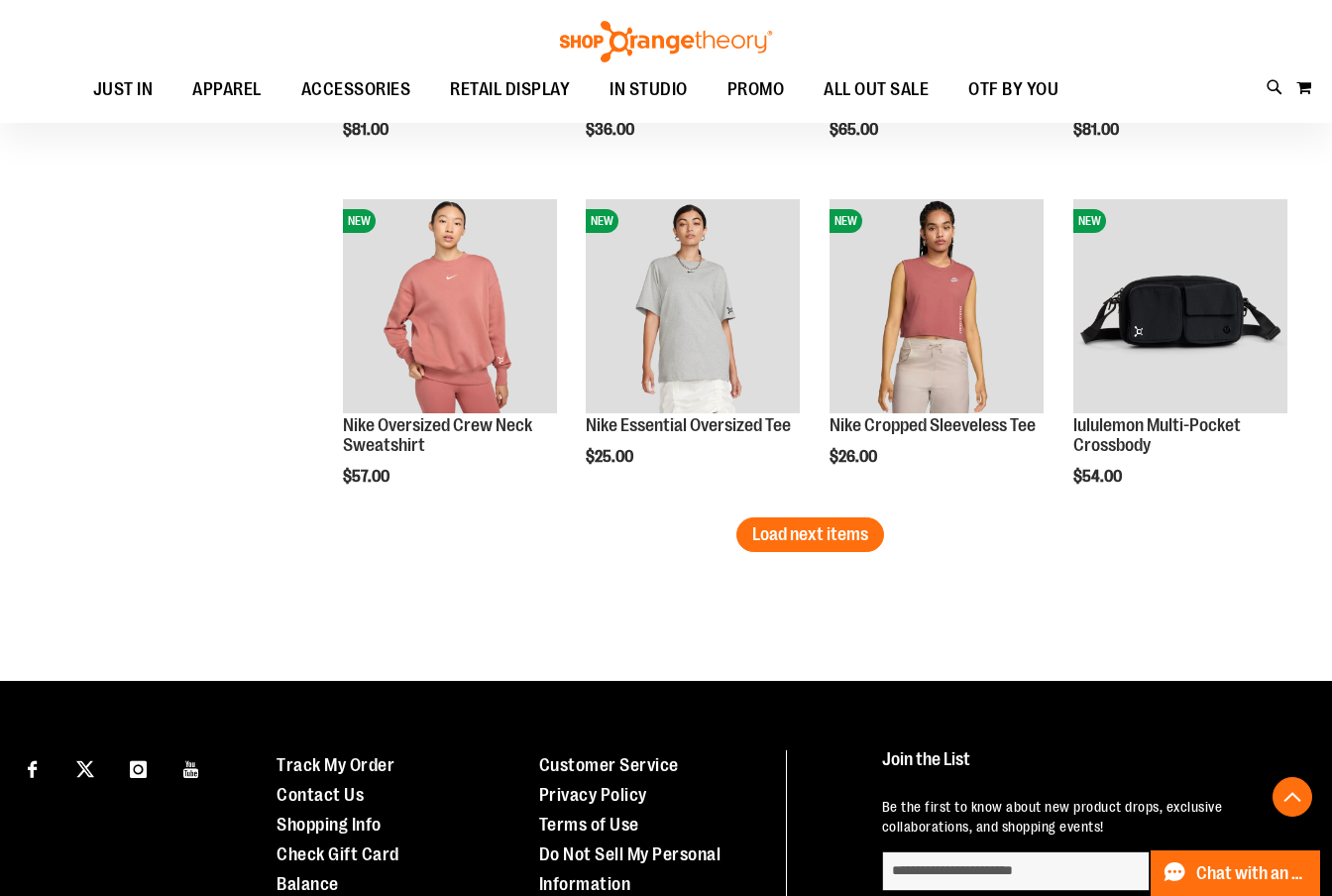 scroll, scrollTop: 4787, scrollLeft: 0, axis: vertical 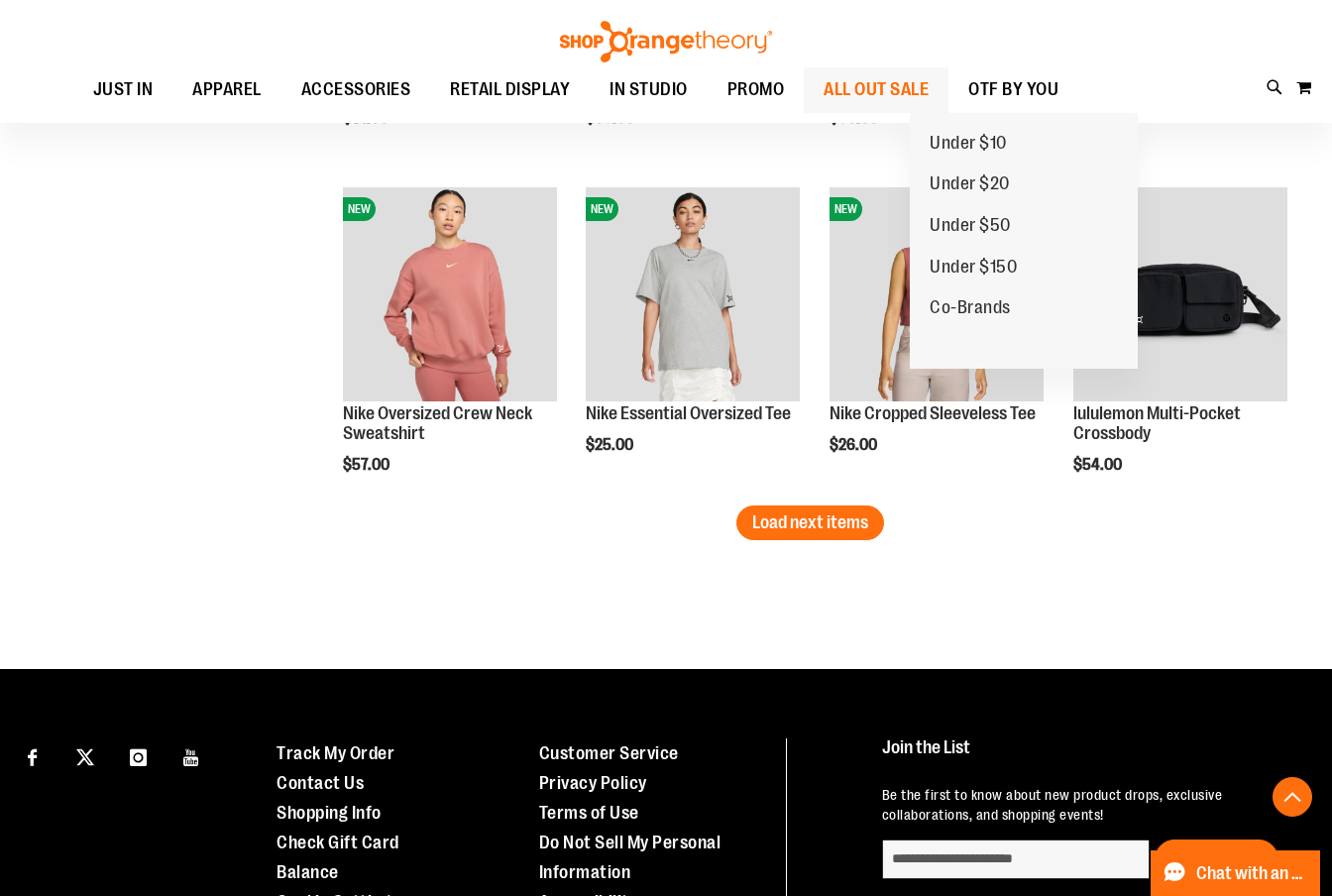 click on "ALL OUT SALE" at bounding box center (876, 89) 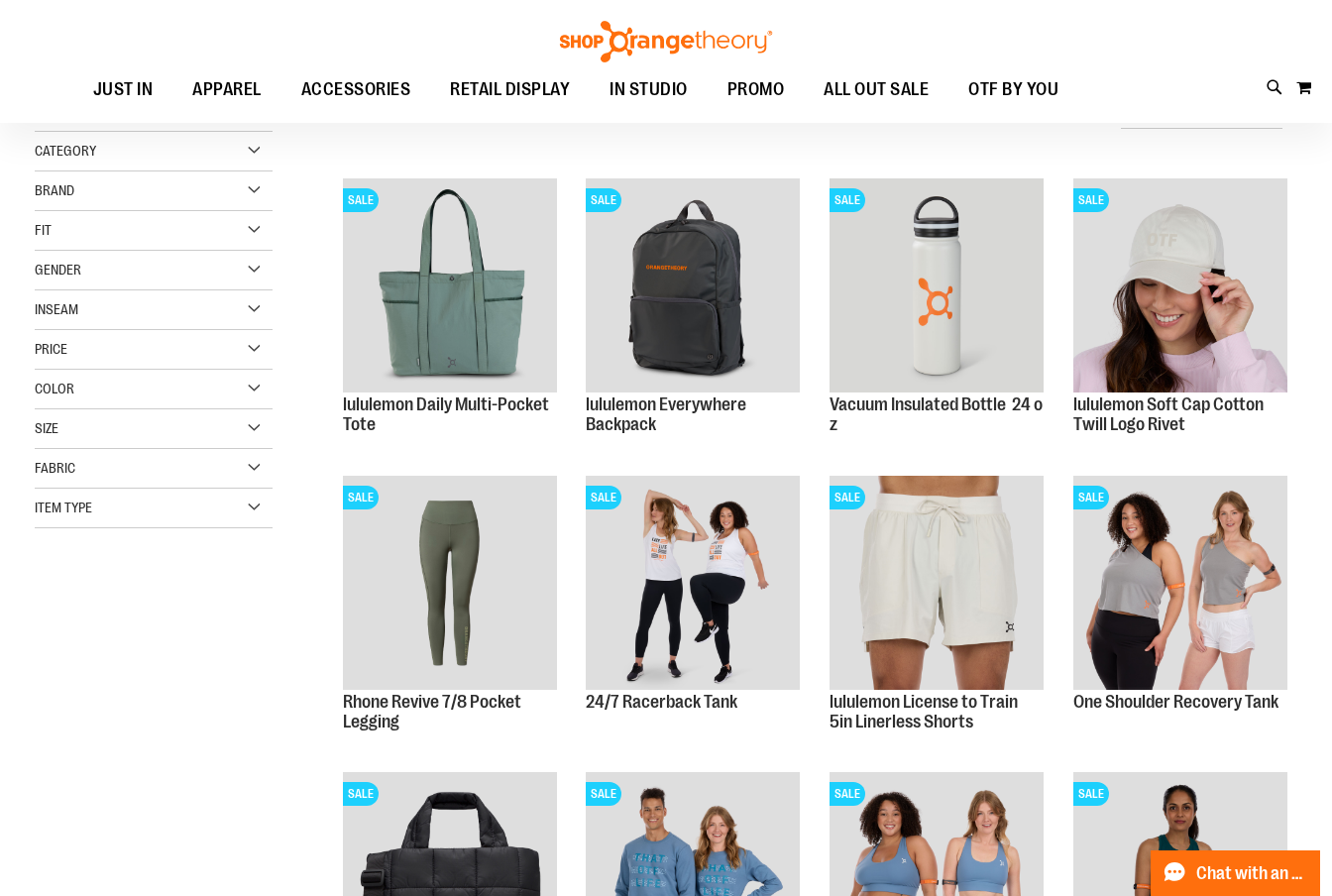 scroll, scrollTop: 215, scrollLeft: 0, axis: vertical 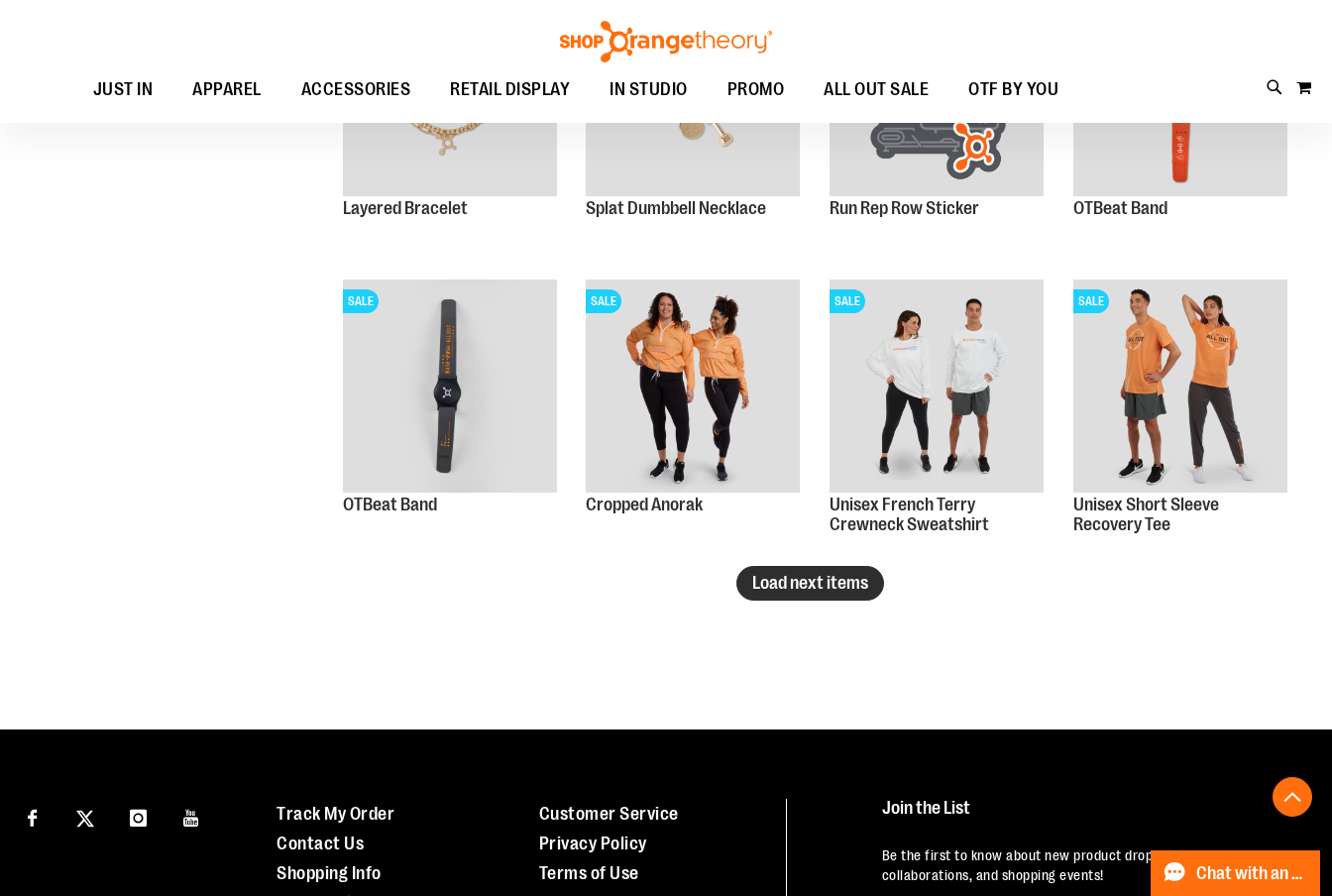 click on "Load next items" at bounding box center (810, 583) 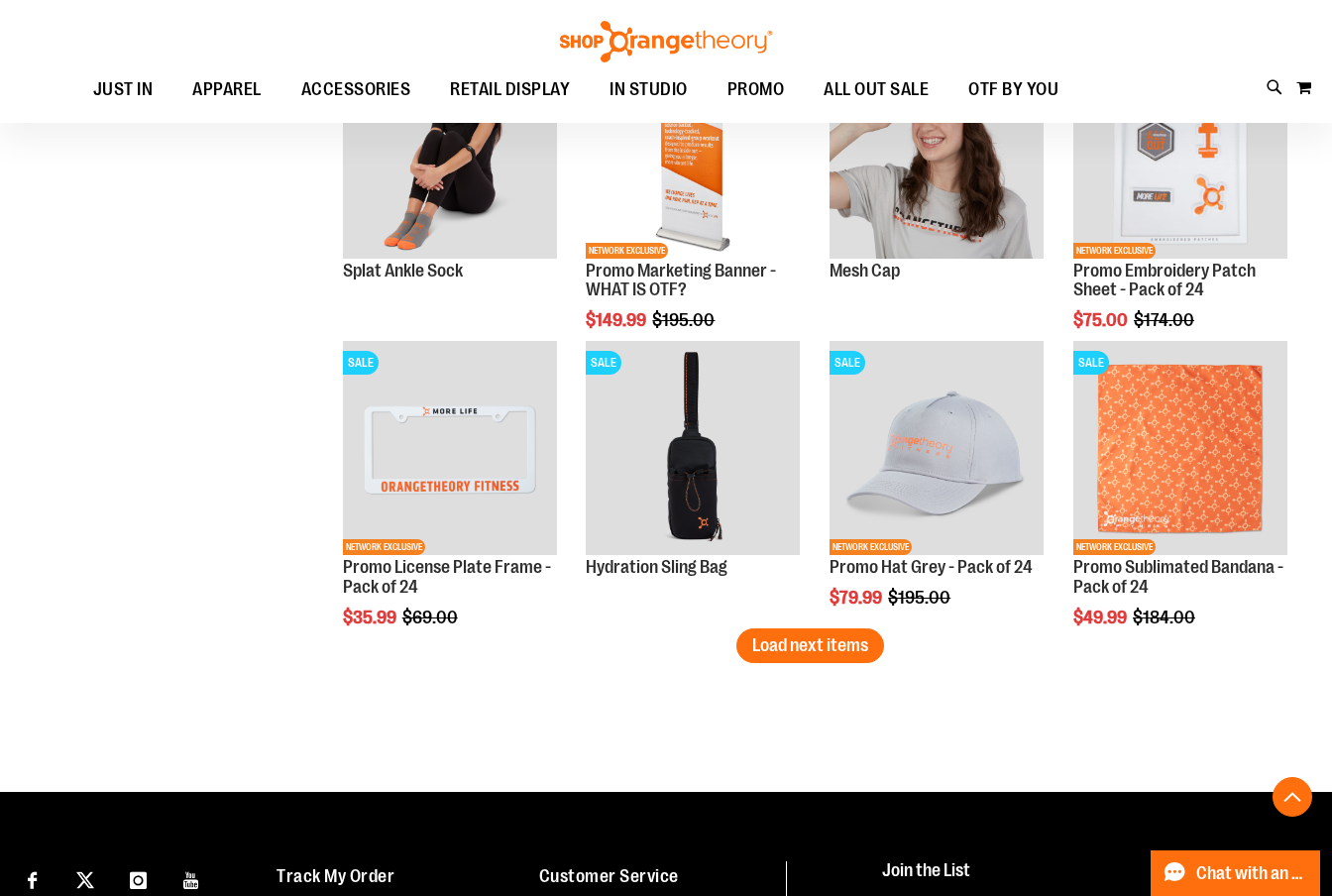 scroll, scrollTop: 3321, scrollLeft: 0, axis: vertical 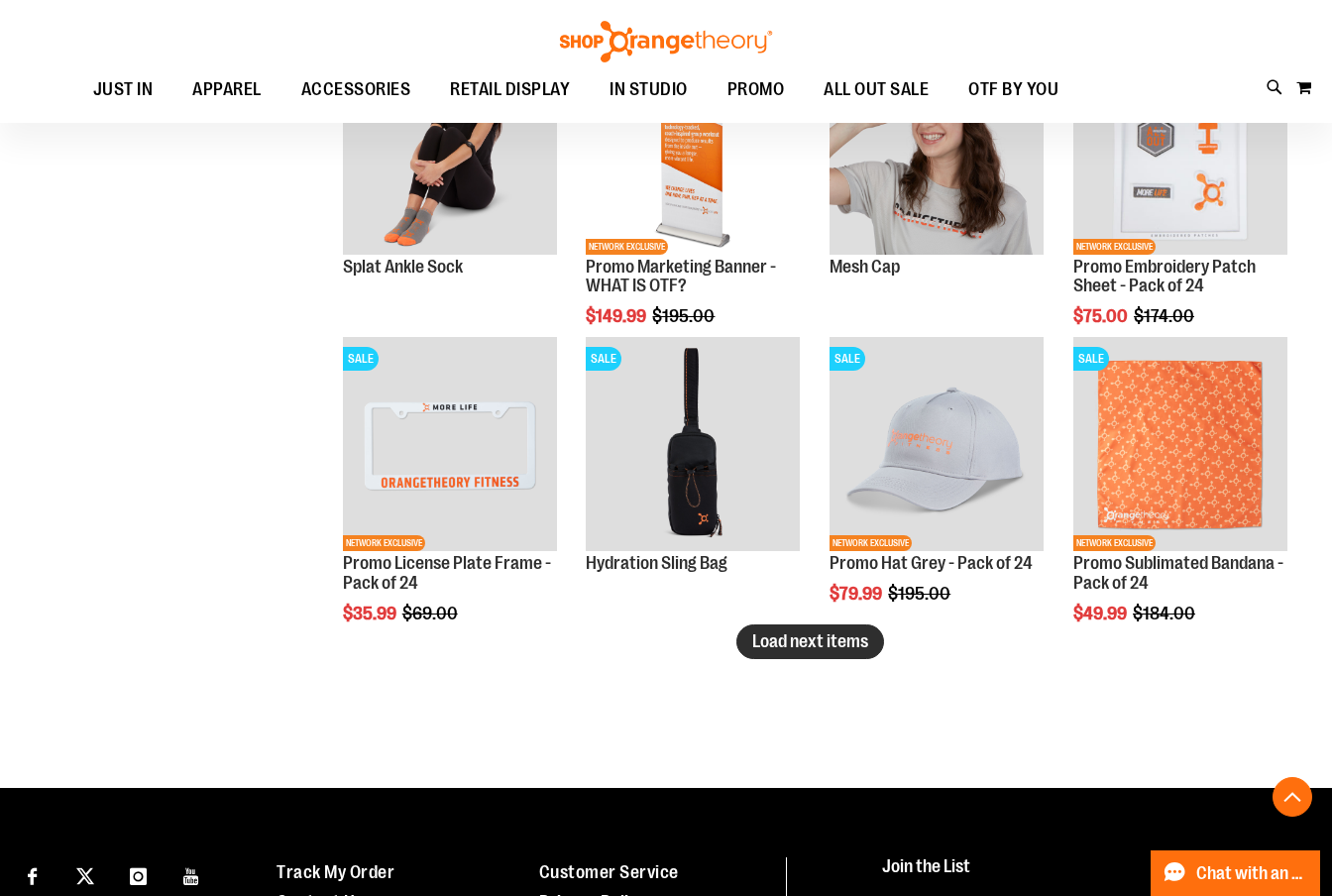 click on "Load next items" at bounding box center (810, 641) 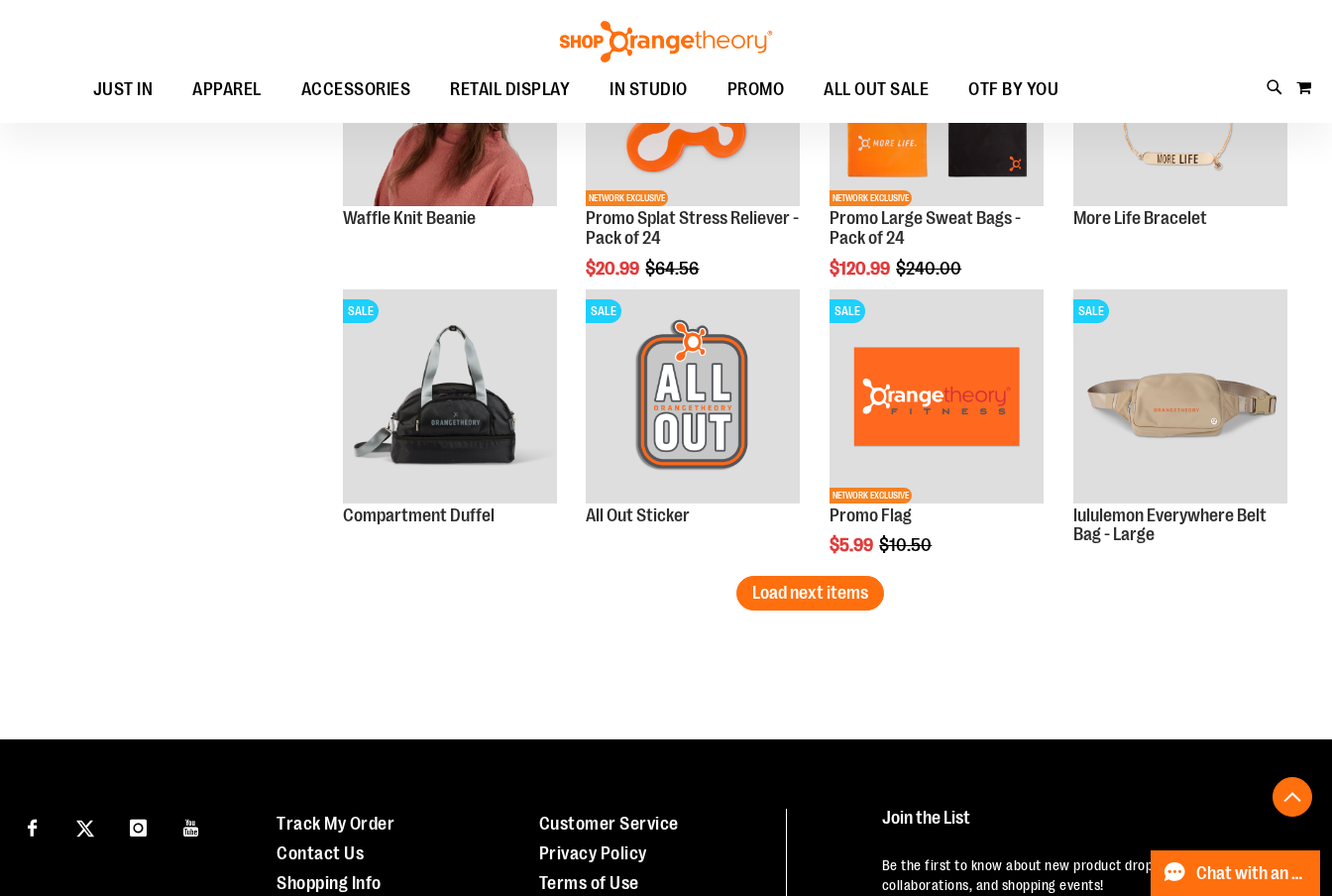 scroll, scrollTop: 4268, scrollLeft: 0, axis: vertical 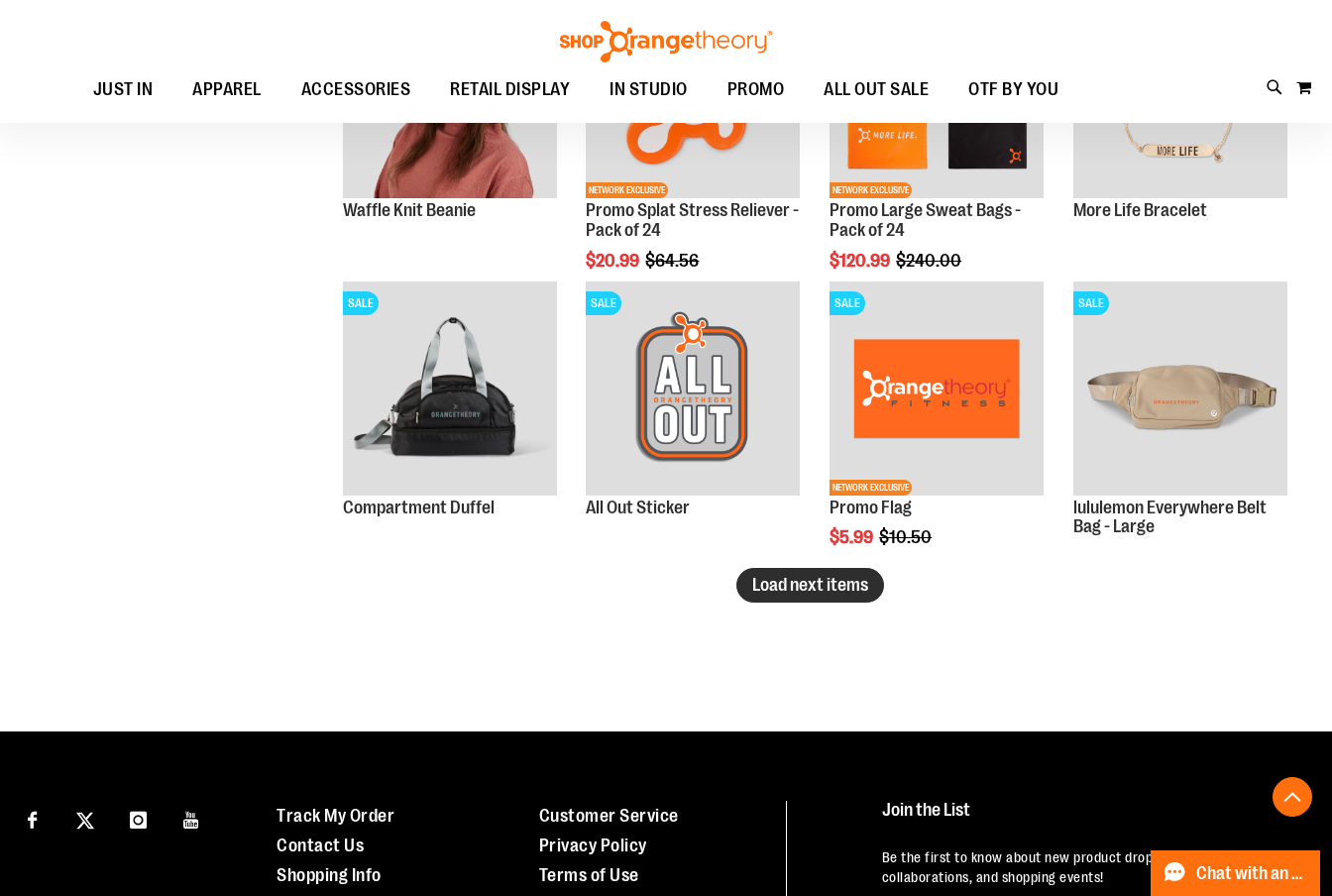 click on "Load next items" at bounding box center [810, 585] 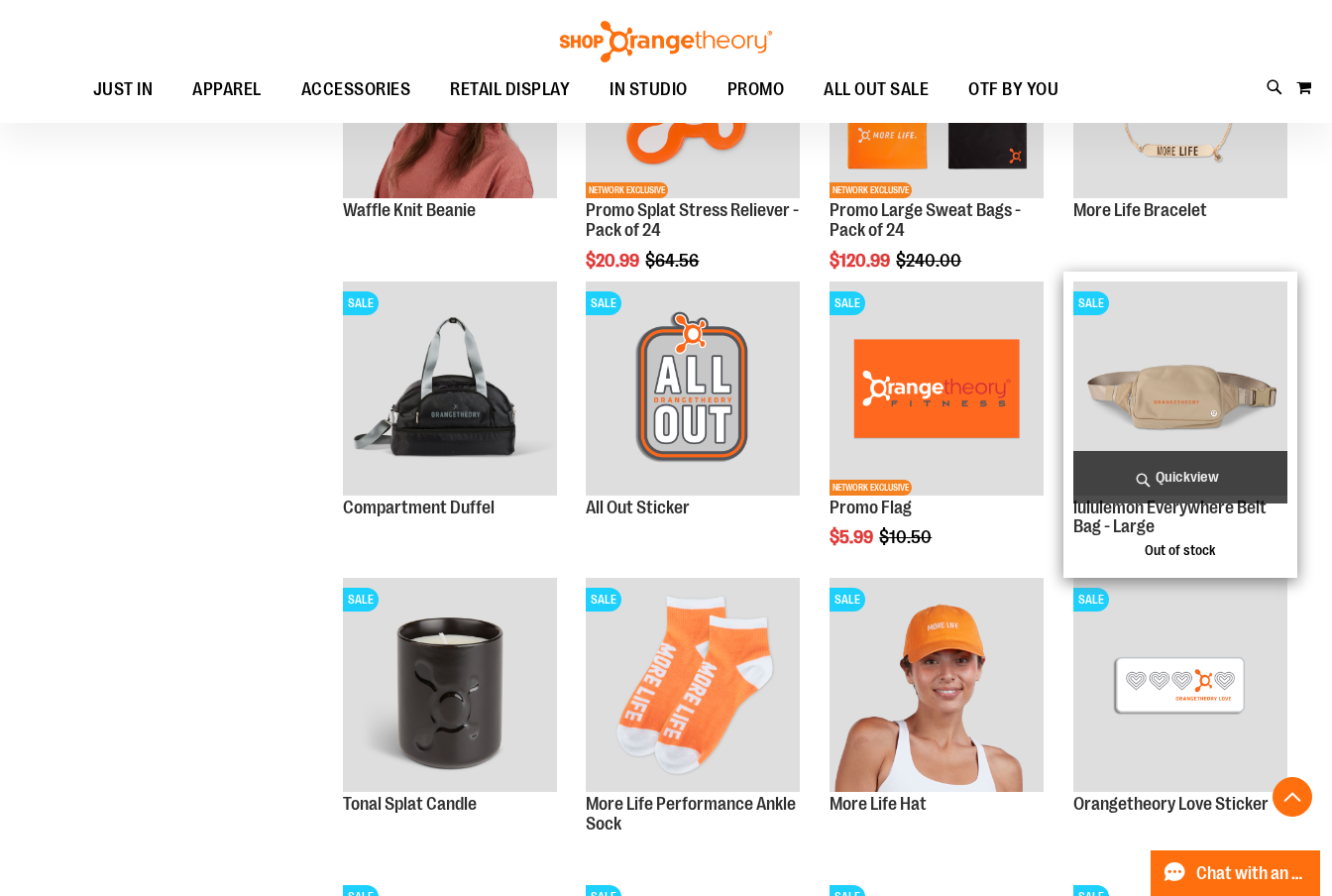 click at bounding box center (1180, 389) 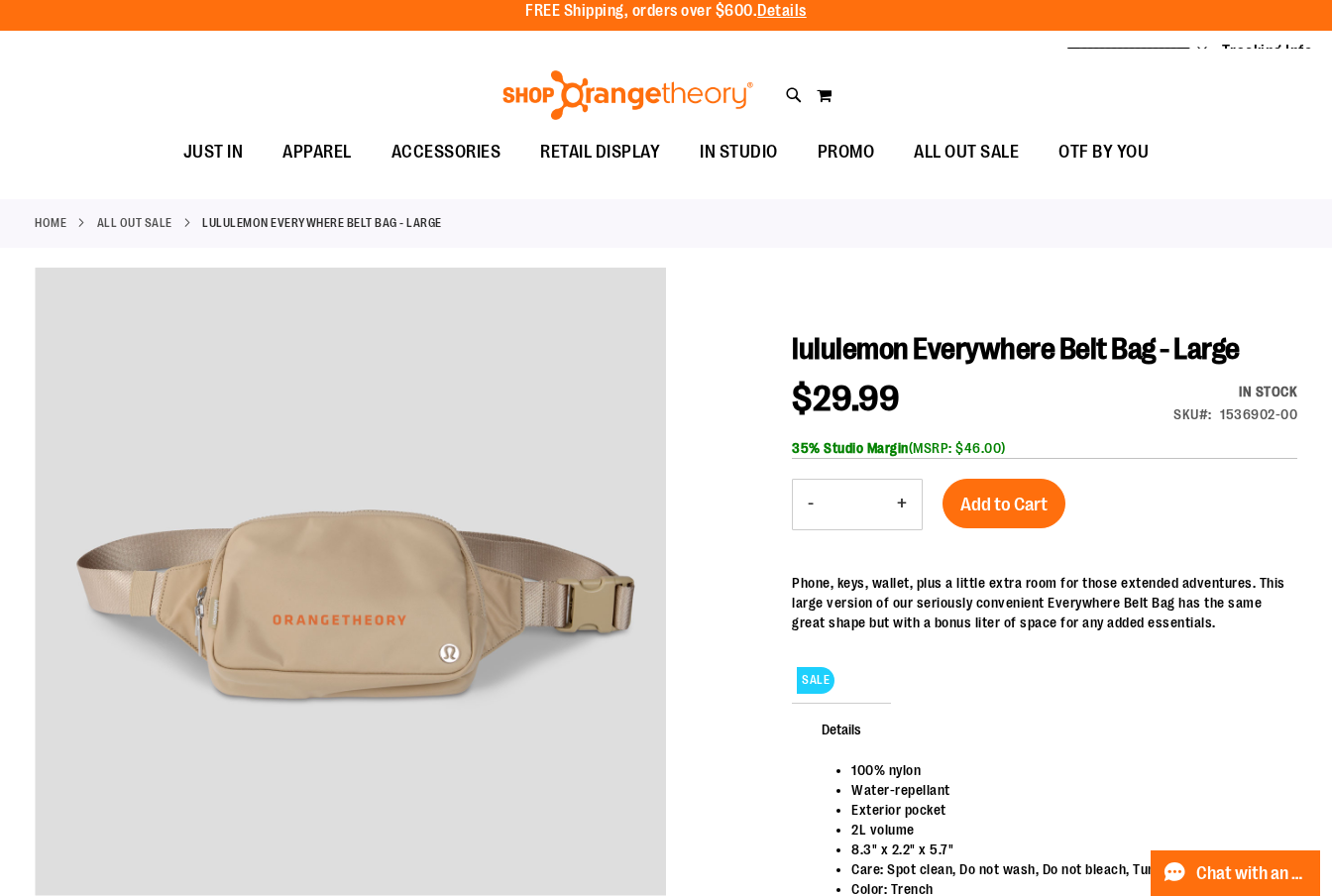 scroll, scrollTop: 0, scrollLeft: 0, axis: both 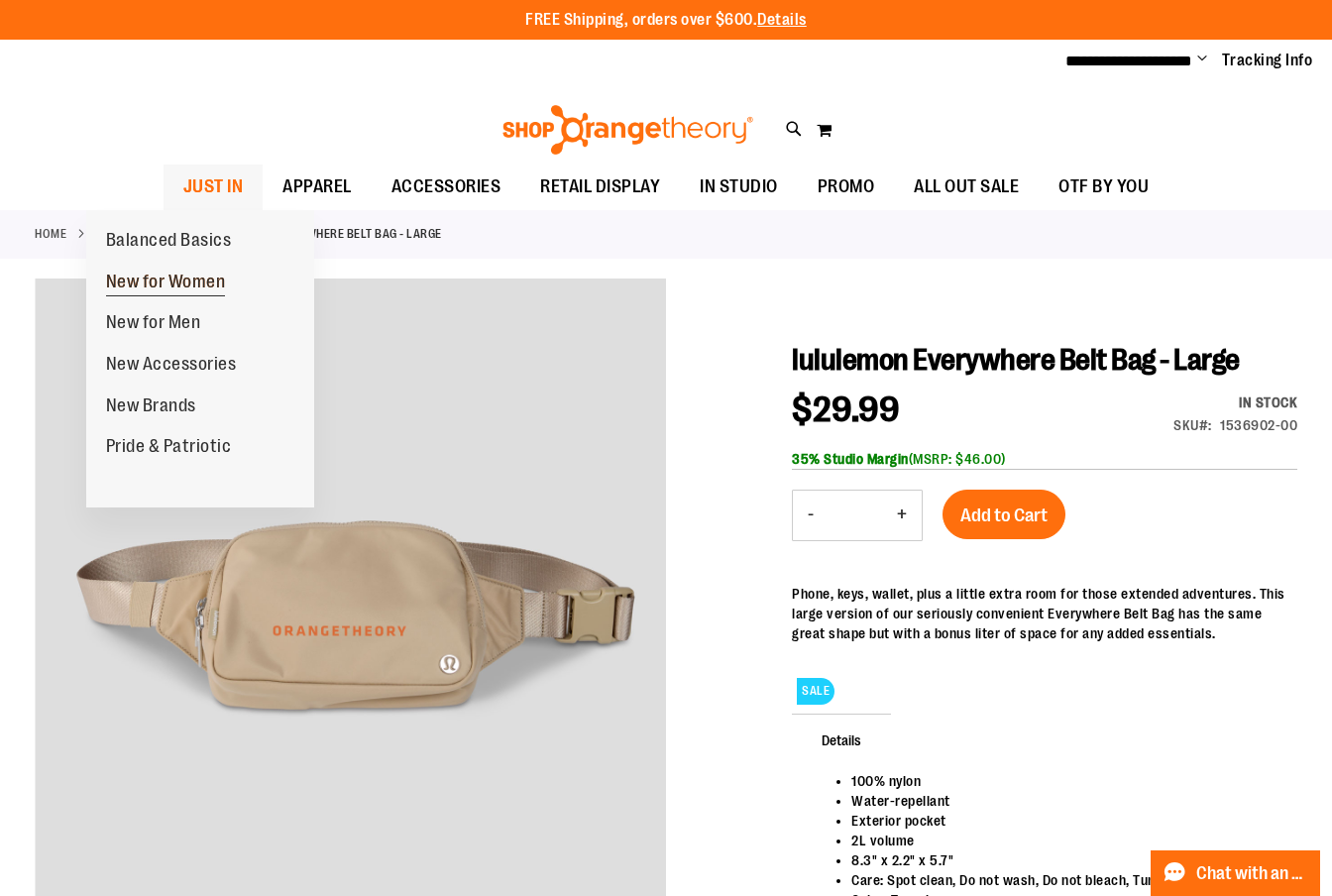 click on "New for Women" at bounding box center [166, 283] 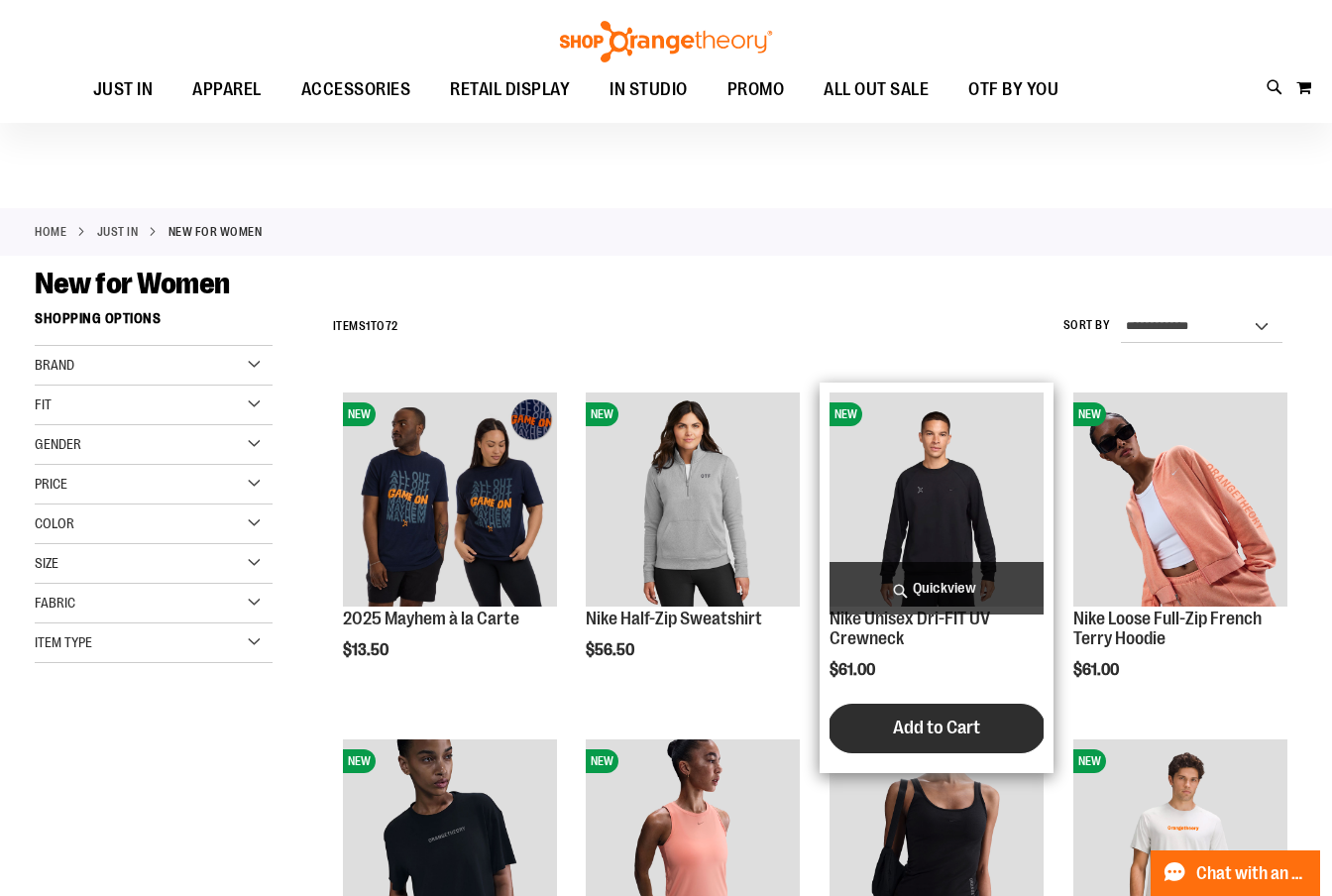 scroll, scrollTop: 134, scrollLeft: 0, axis: vertical 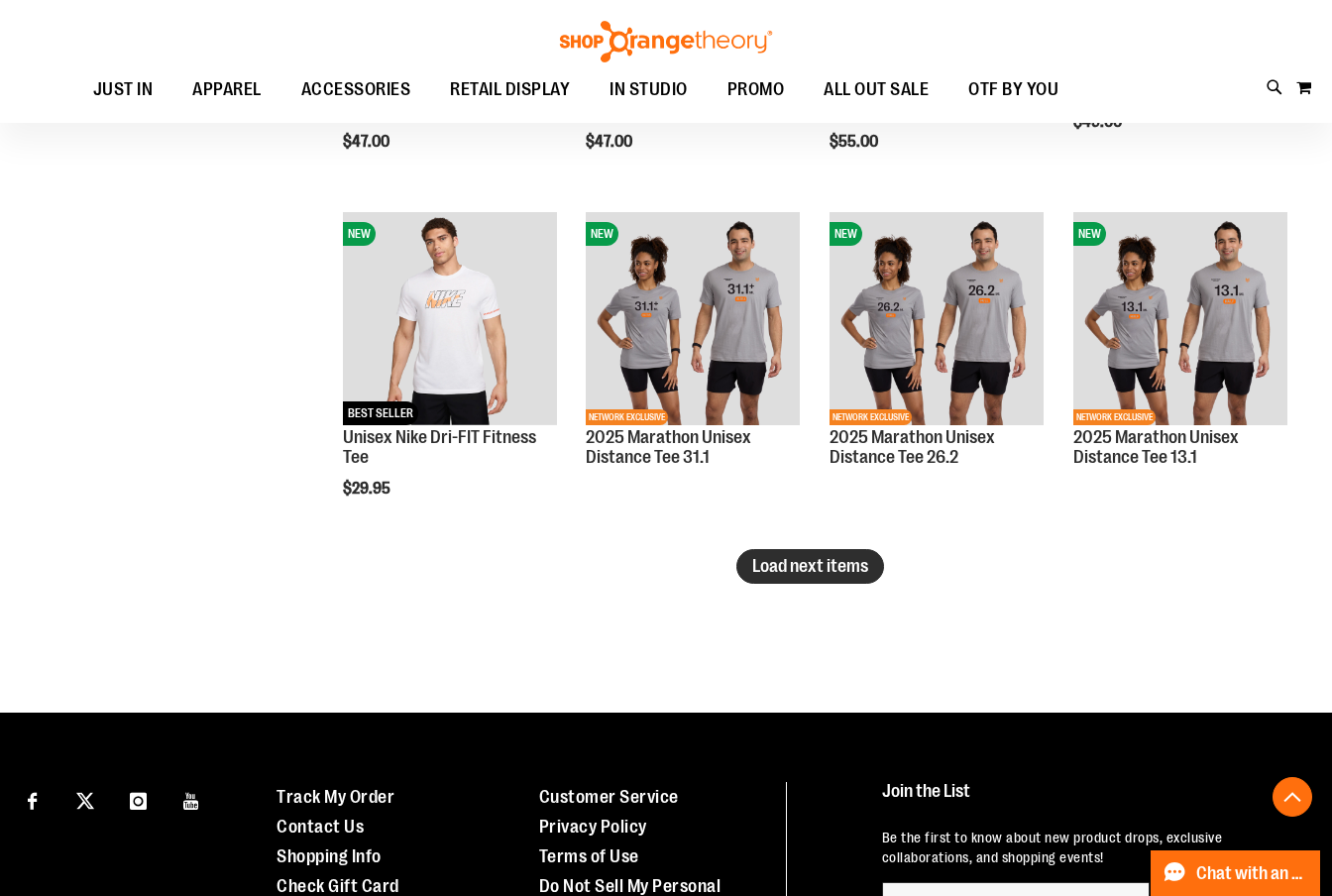 click on "Load next items" at bounding box center (810, 566) 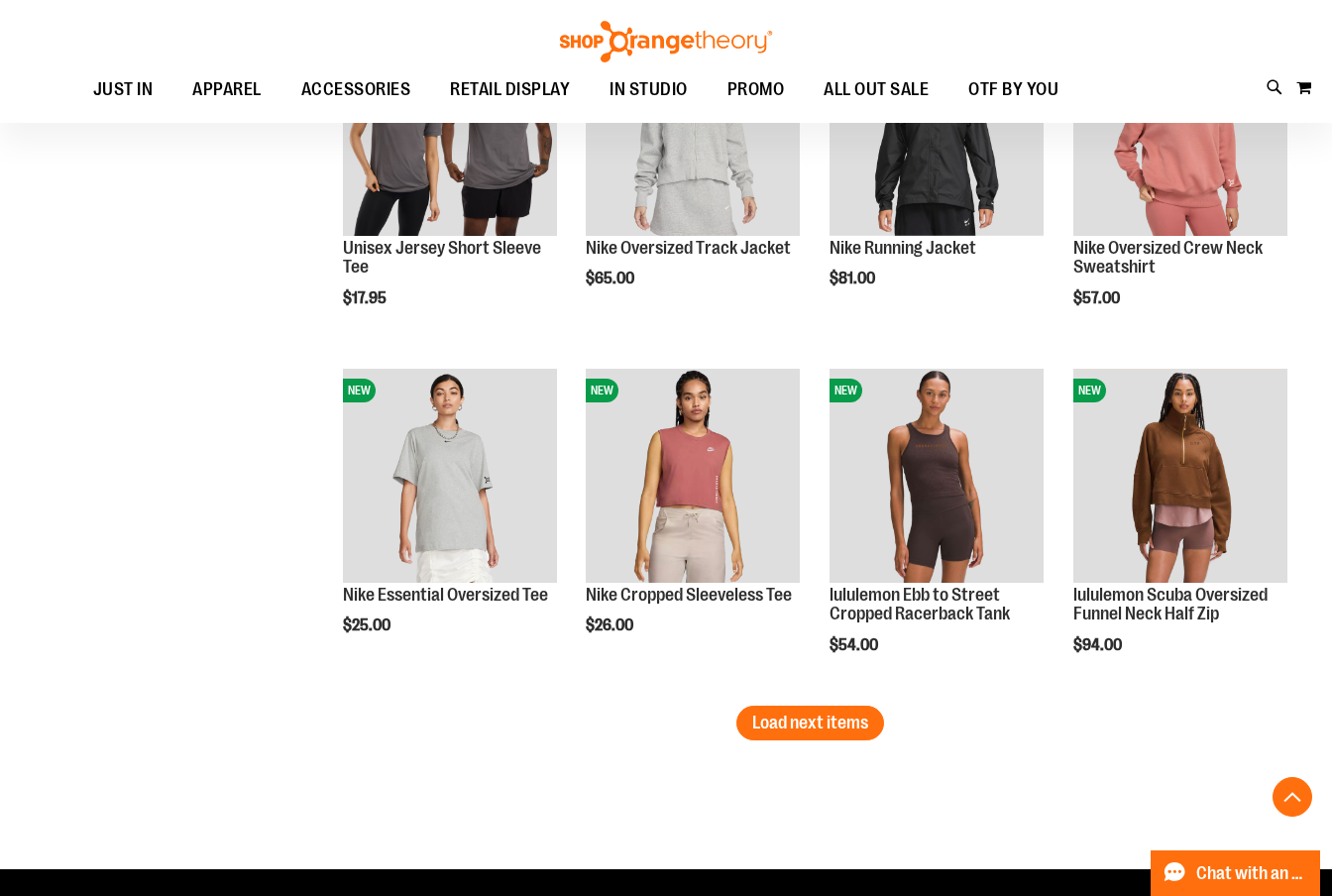 scroll, scrollTop: 3842, scrollLeft: 0, axis: vertical 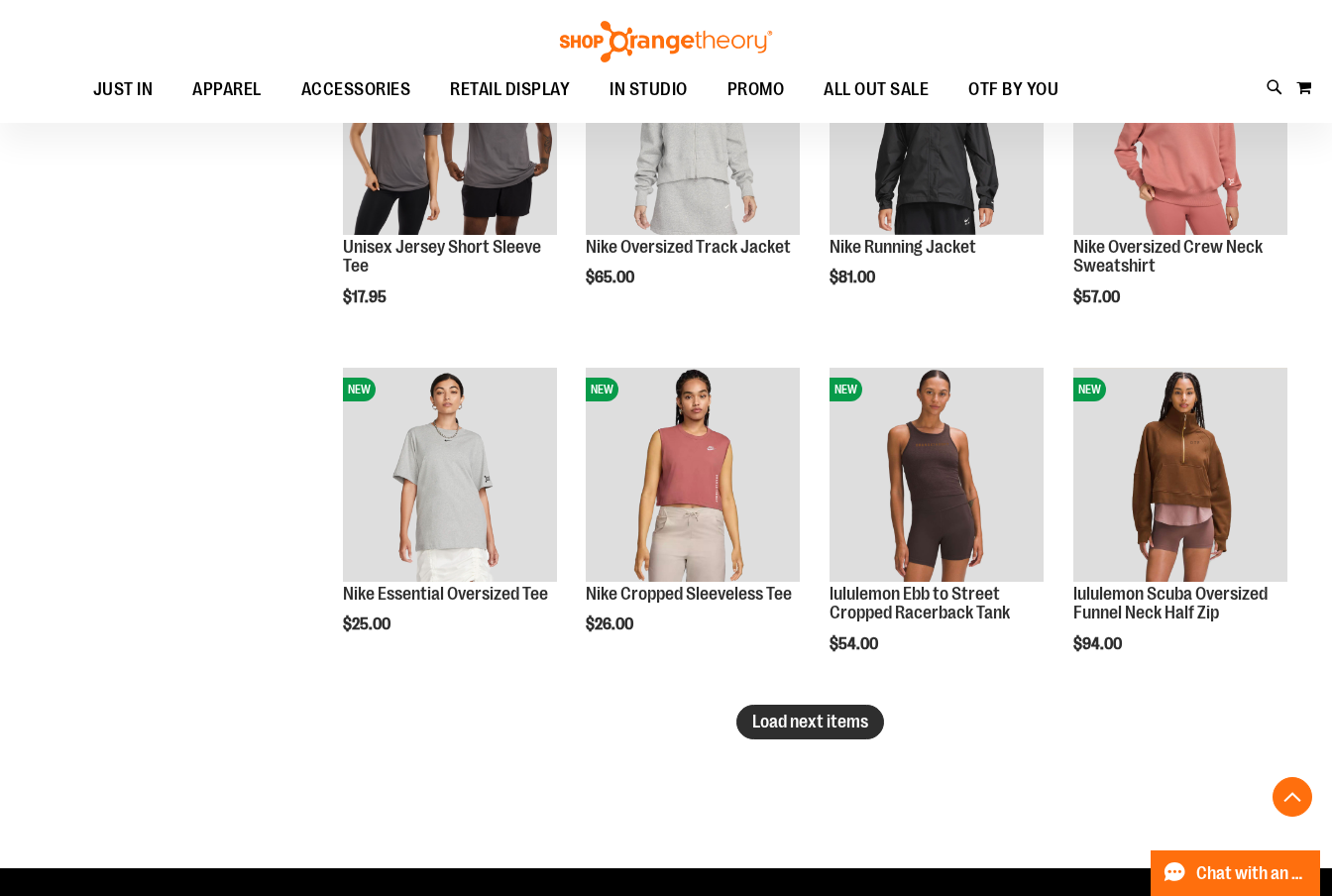 click on "Load next items" at bounding box center (810, 722) 